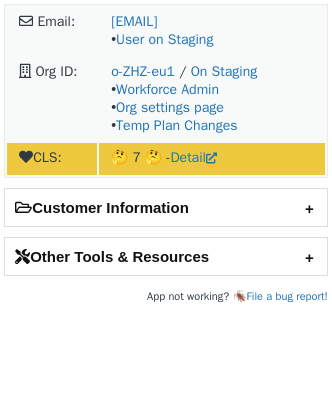 scroll, scrollTop: 0, scrollLeft: 0, axis: both 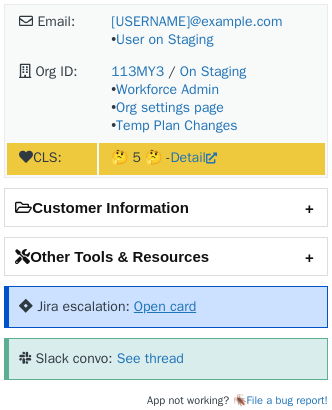 click on "Open card" at bounding box center [165, 306] 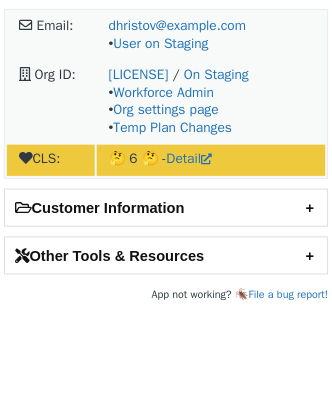 scroll, scrollTop: 0, scrollLeft: 0, axis: both 